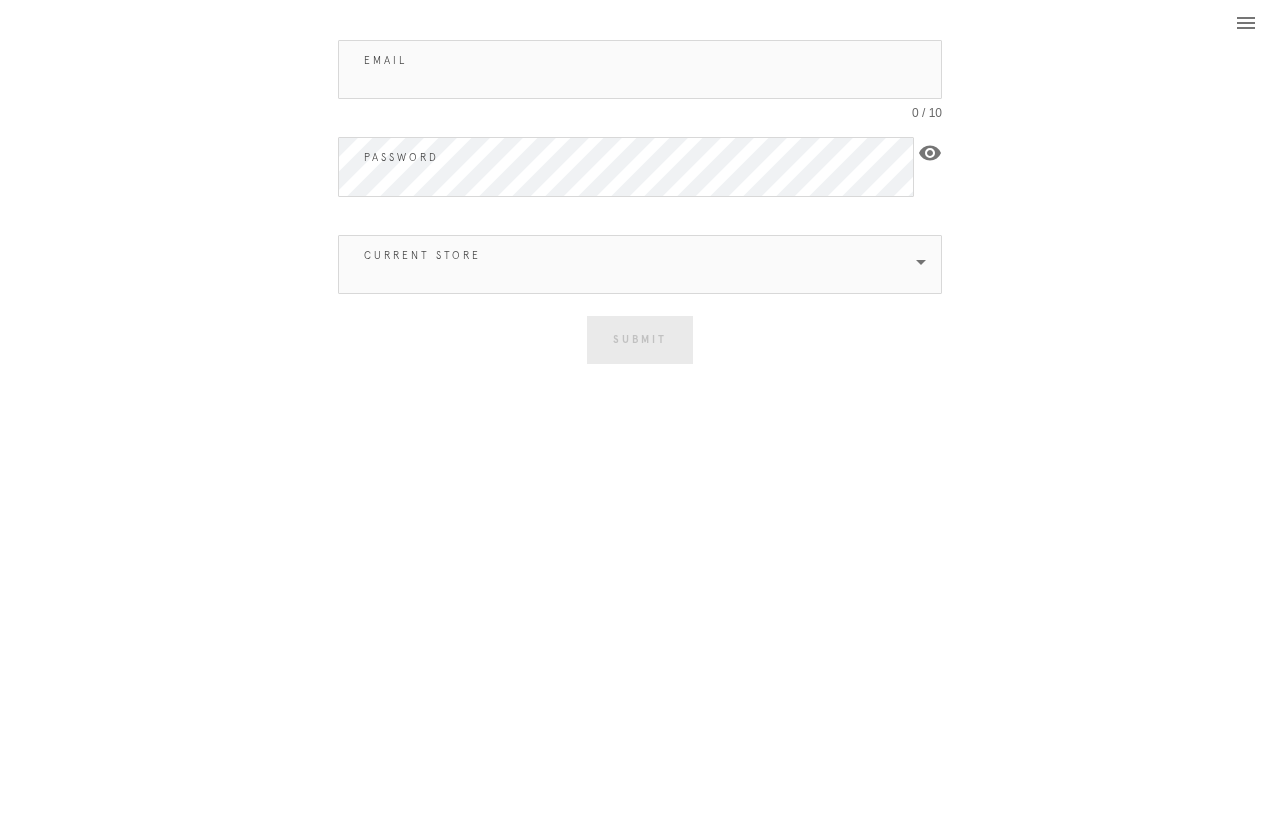 scroll, scrollTop: 0, scrollLeft: 0, axis: both 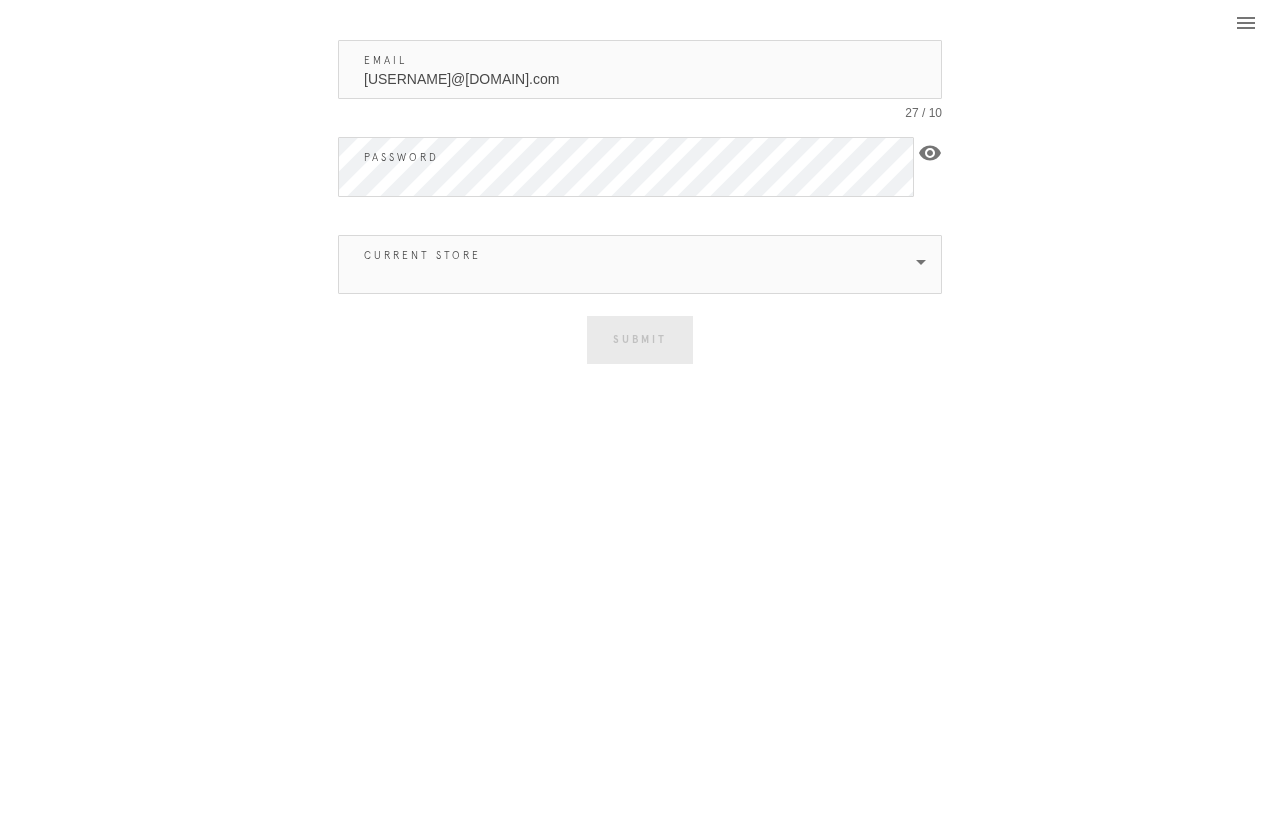 type on "[USERNAME]@[DOMAIN].com" 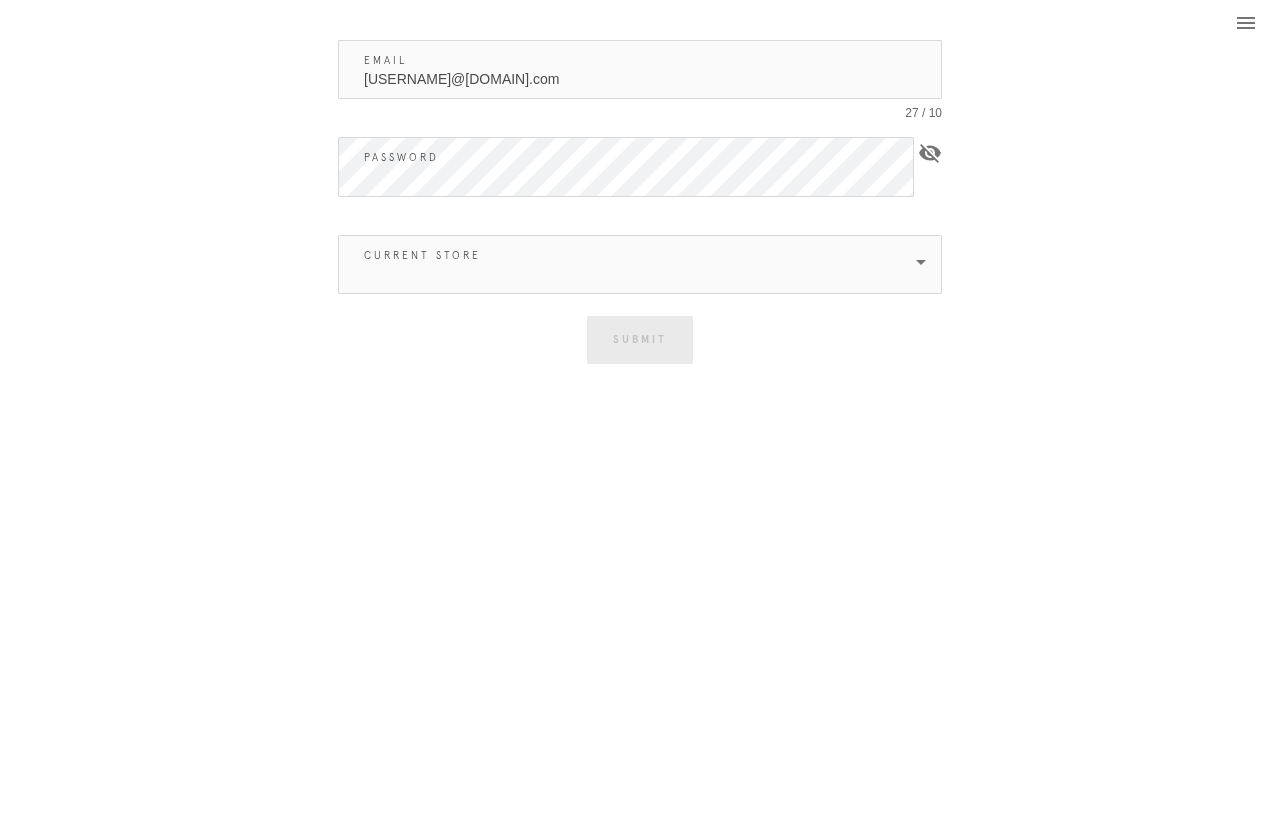 click at bounding box center (626, 264) 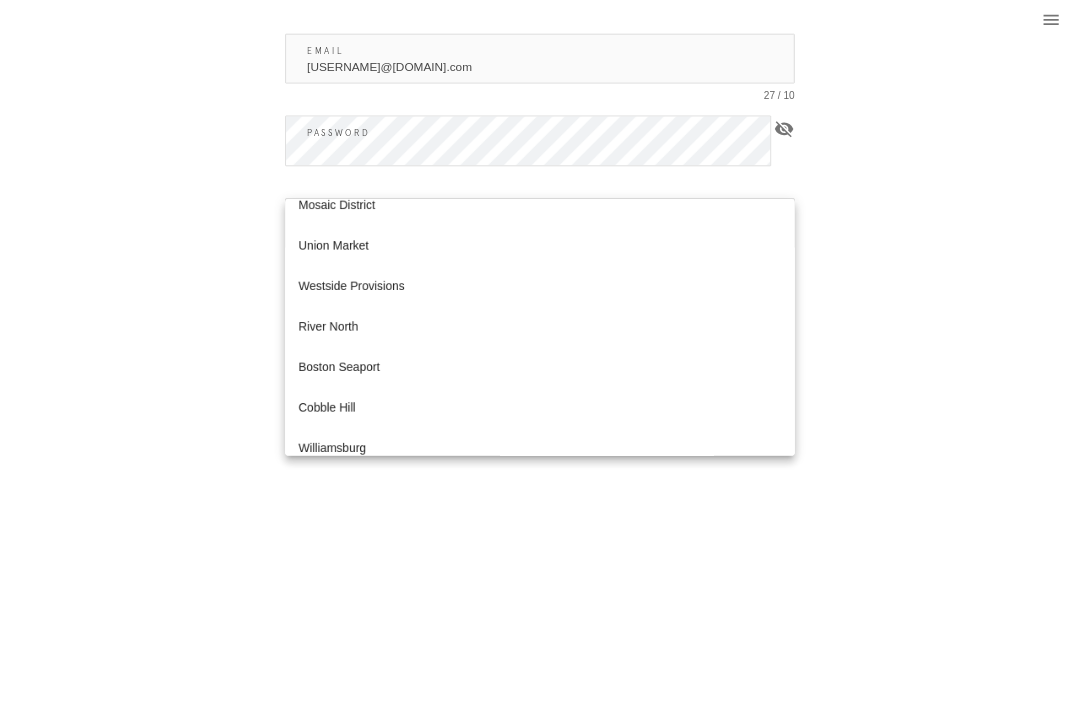 scroll, scrollTop: 1848, scrollLeft: 0, axis: vertical 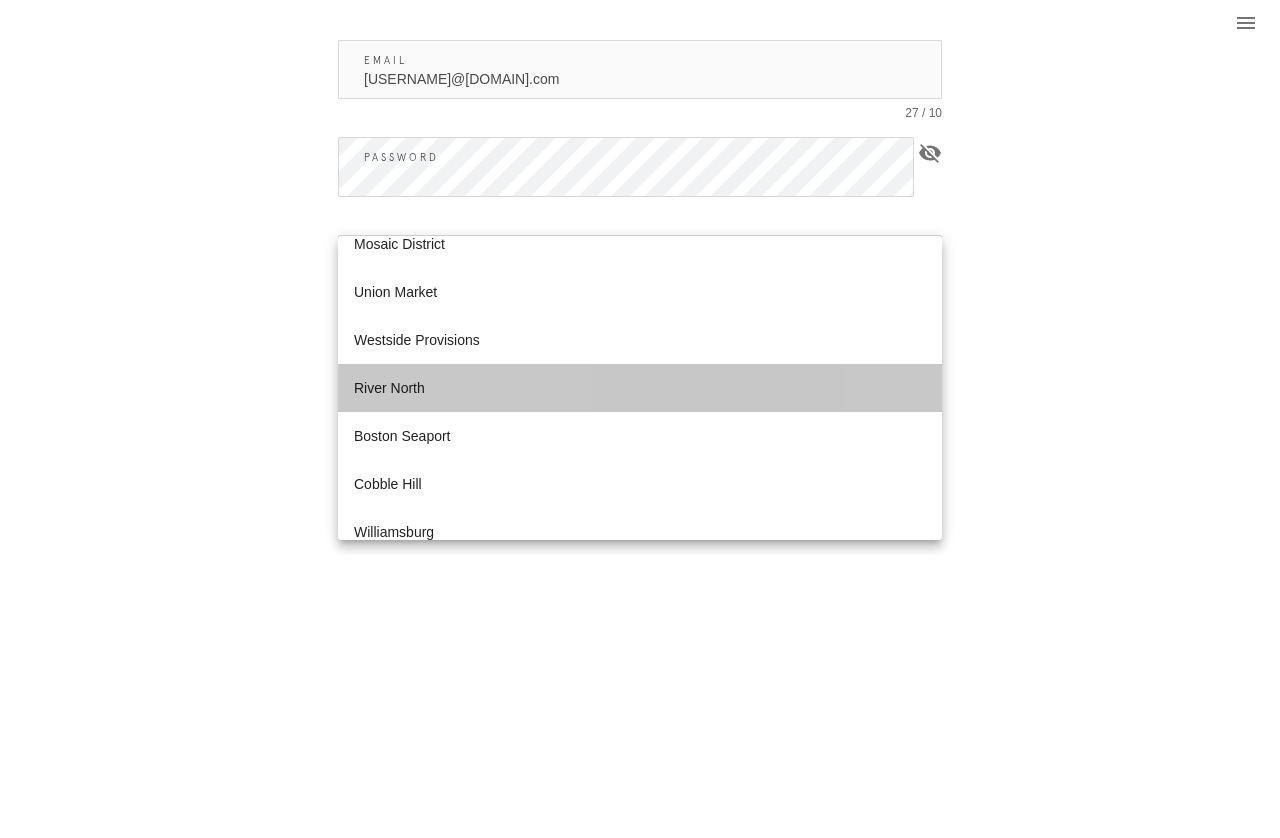 click on "River North" at bounding box center [640, 388] 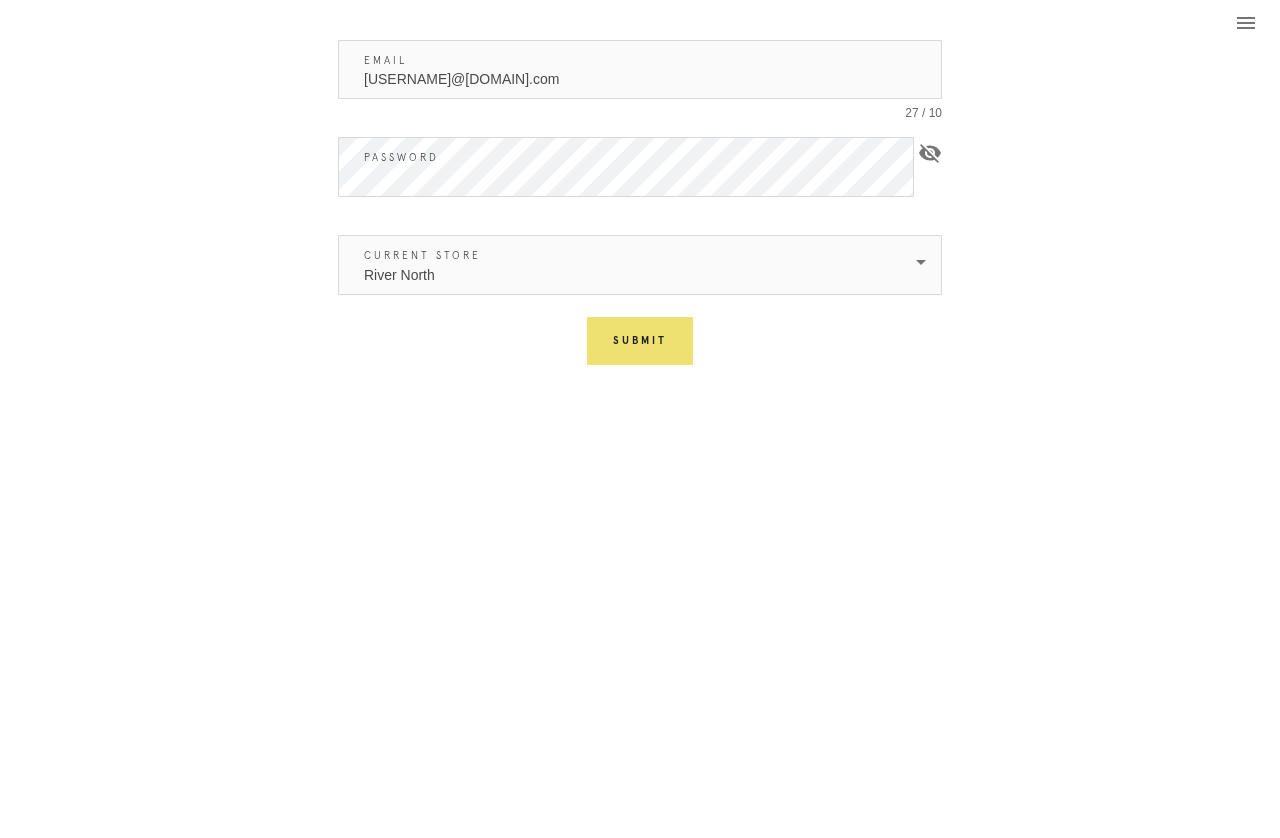 click on "Submit" at bounding box center [640, 341] 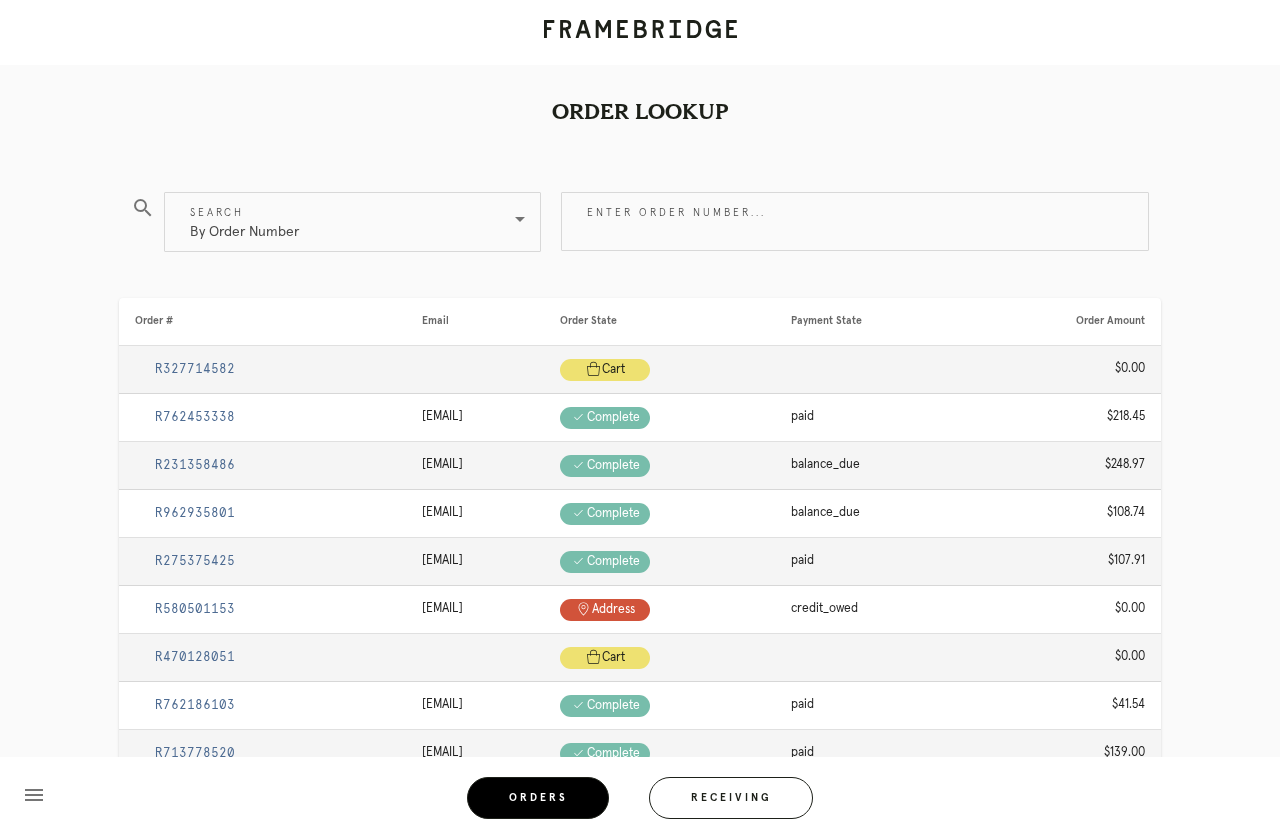 click on "Receiving" at bounding box center (731, 798) 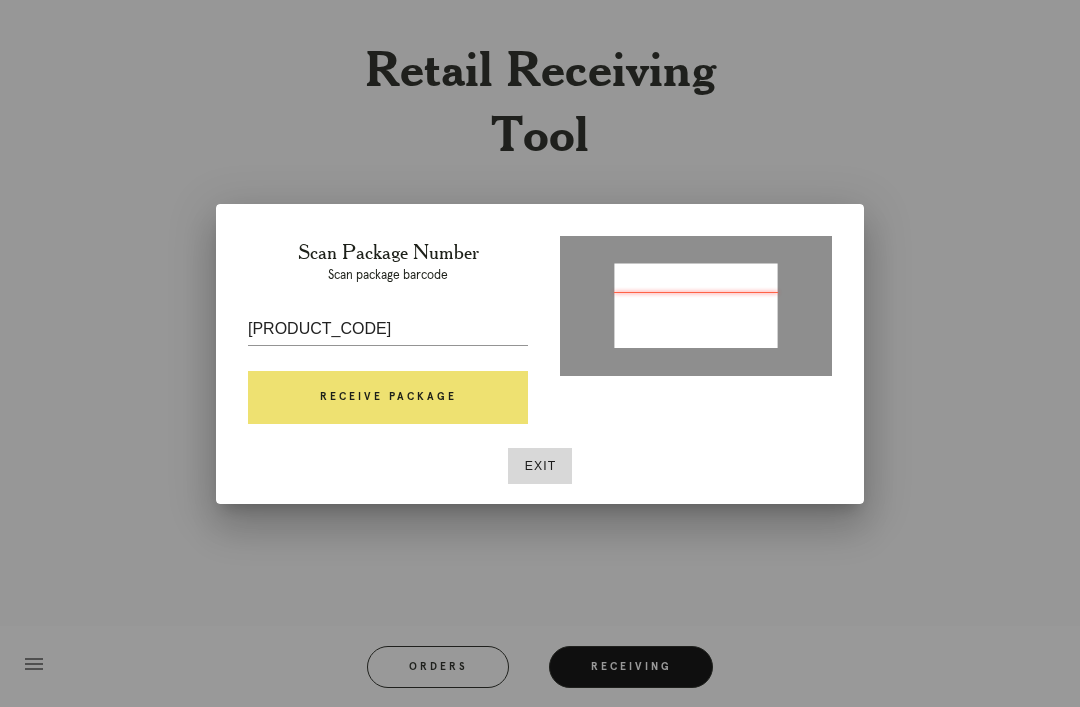 click on "Receive Package" at bounding box center [388, 398] 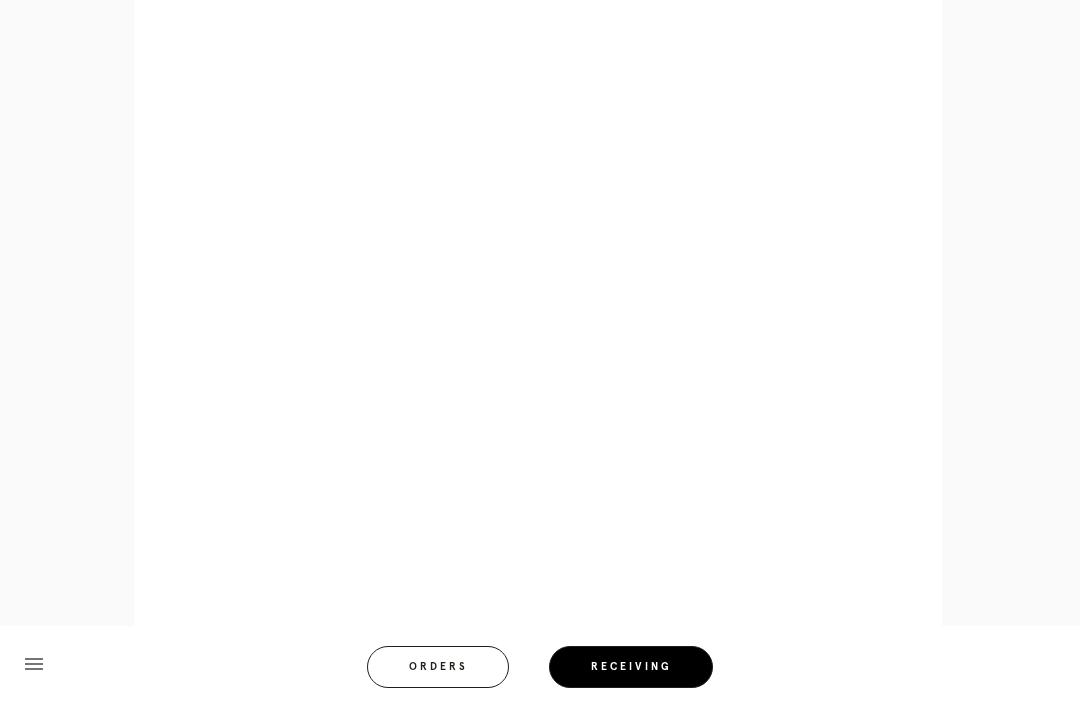 scroll, scrollTop: 1066, scrollLeft: 0, axis: vertical 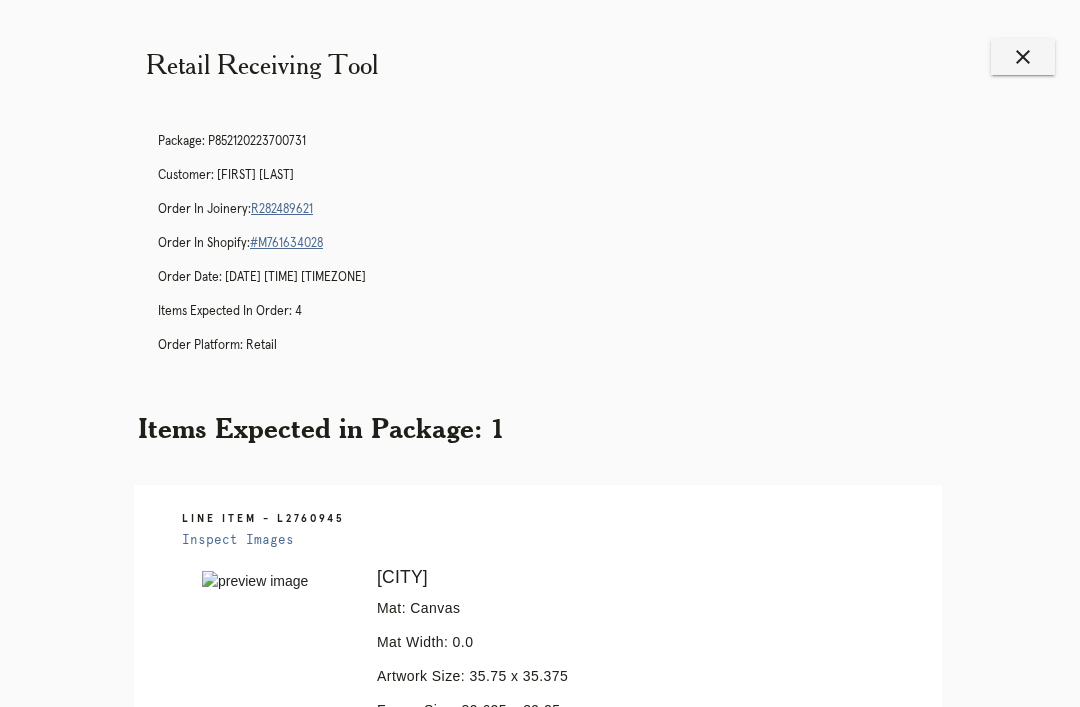 click on "Package: [PACKAGE_ID]   Customer: [FIRST] [LAST]
Order in Joinery:
R282489621
Order in Shopify:
#M761634028
Order Date:
[DATE]  [TIME] [TIMEZONE]
Items Expected in Order: 4   Order Platform: retail     Items Expected in Package:  1
Line Item - L2760945
Inspect Images
Error retreiving frame spec #9618914
Valencia
Mat: Canvas
Mat Width: 0.0
Artwork Size:
35.75
x
35.375
Frame Size:
39.625
x
39.25
Conveyance: shipped
Attempt: 4
Hanging Hardware: Corner Brackets & Large Sticker
Return Instructions:
Ready for Pickup
menu
Orders
Receiving
Logged in as:" at bounding box center [540, 650] 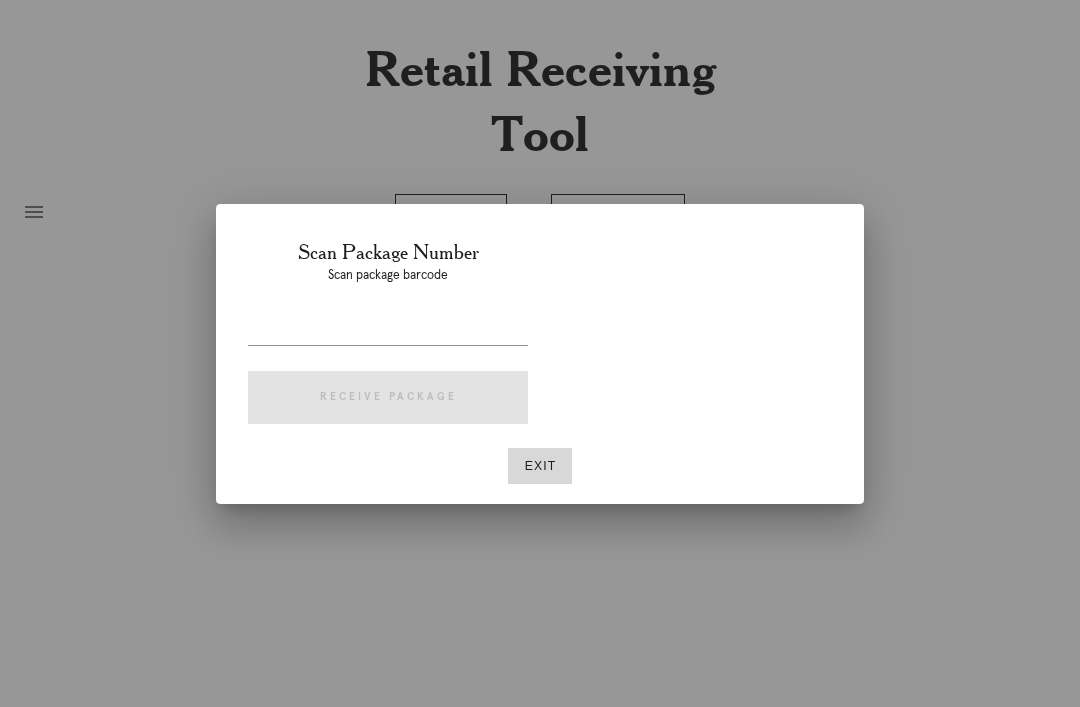 scroll, scrollTop: 0, scrollLeft: 0, axis: both 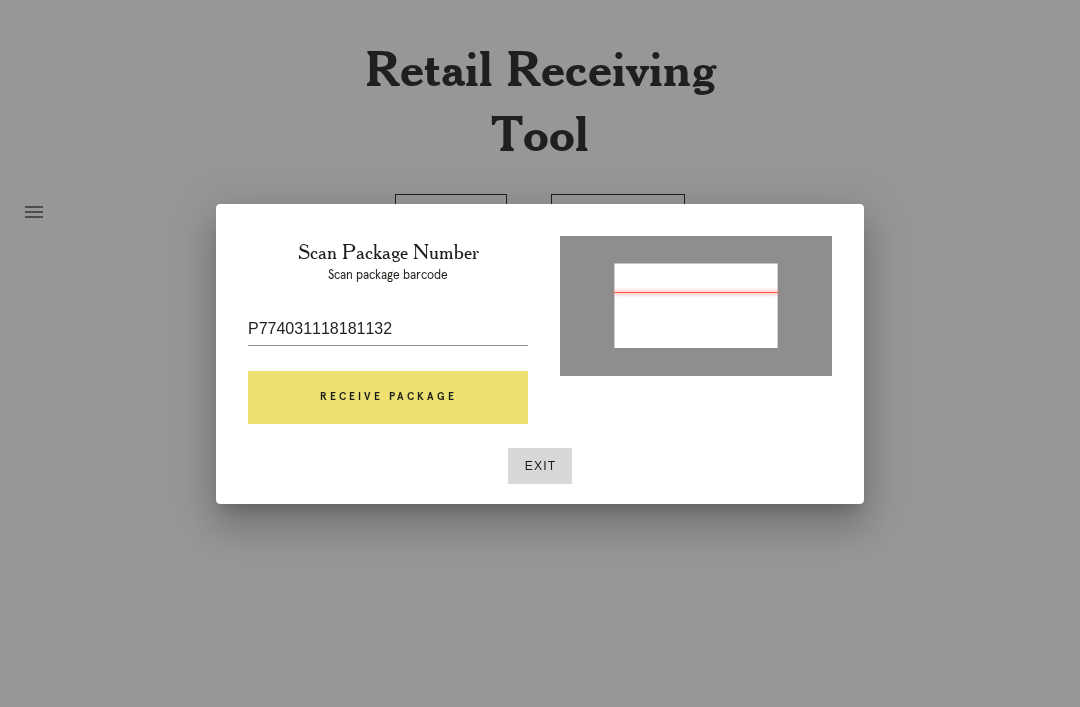 click on "Receive Package" at bounding box center [388, 398] 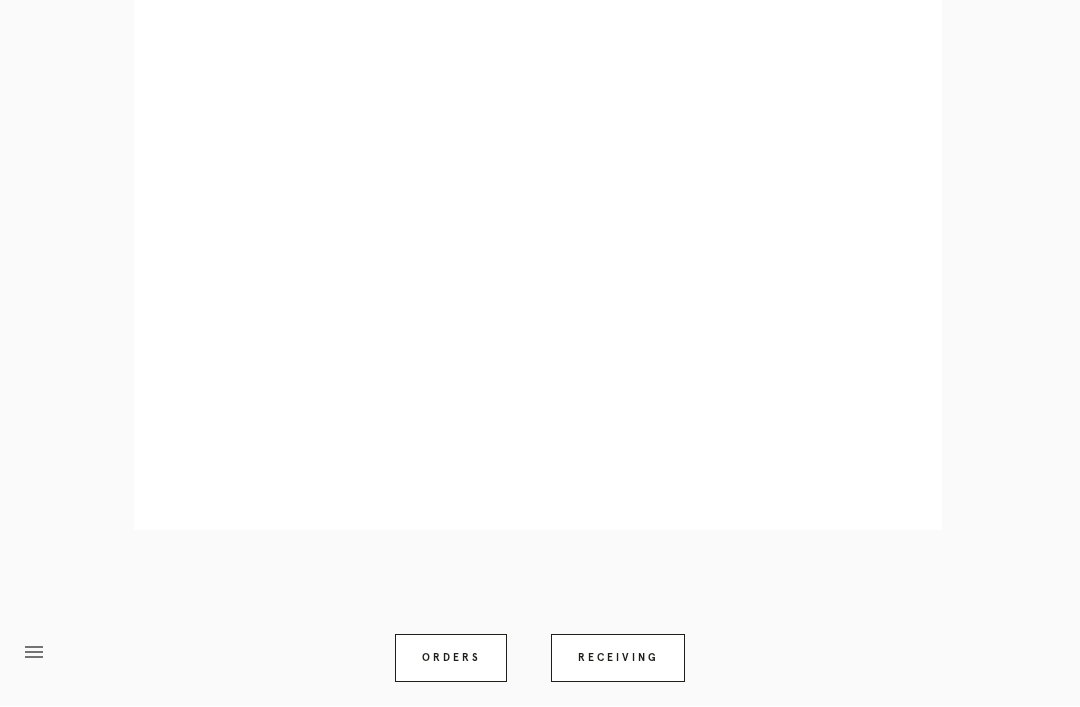 scroll, scrollTop: 928, scrollLeft: 0, axis: vertical 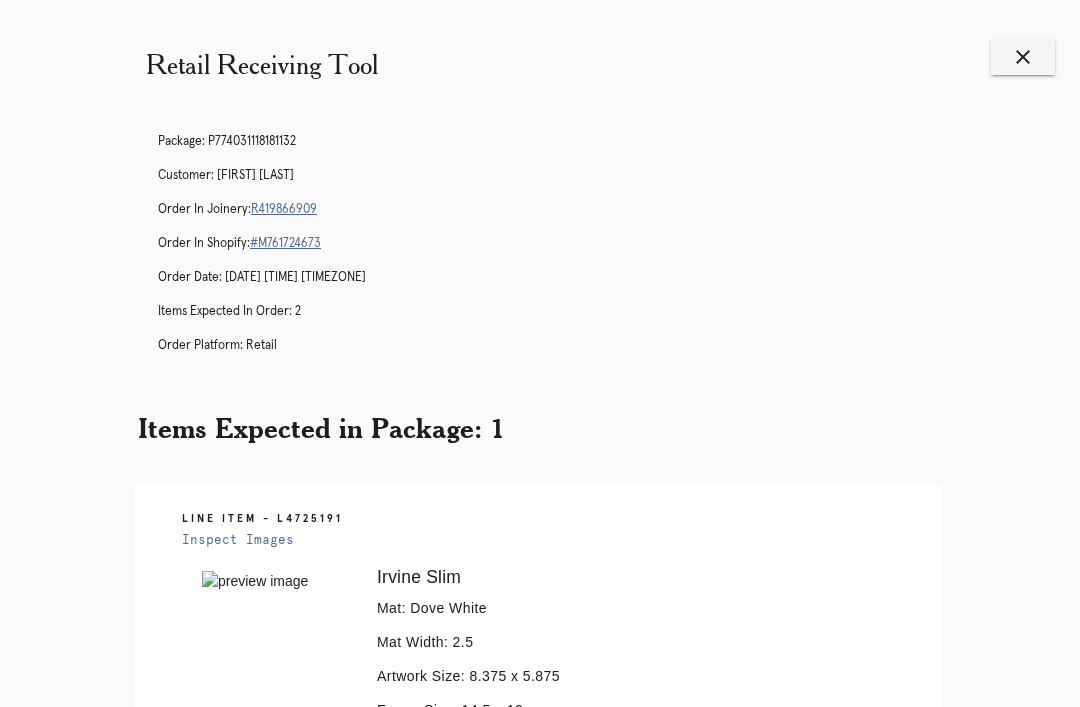 click on "close" at bounding box center (1023, 57) 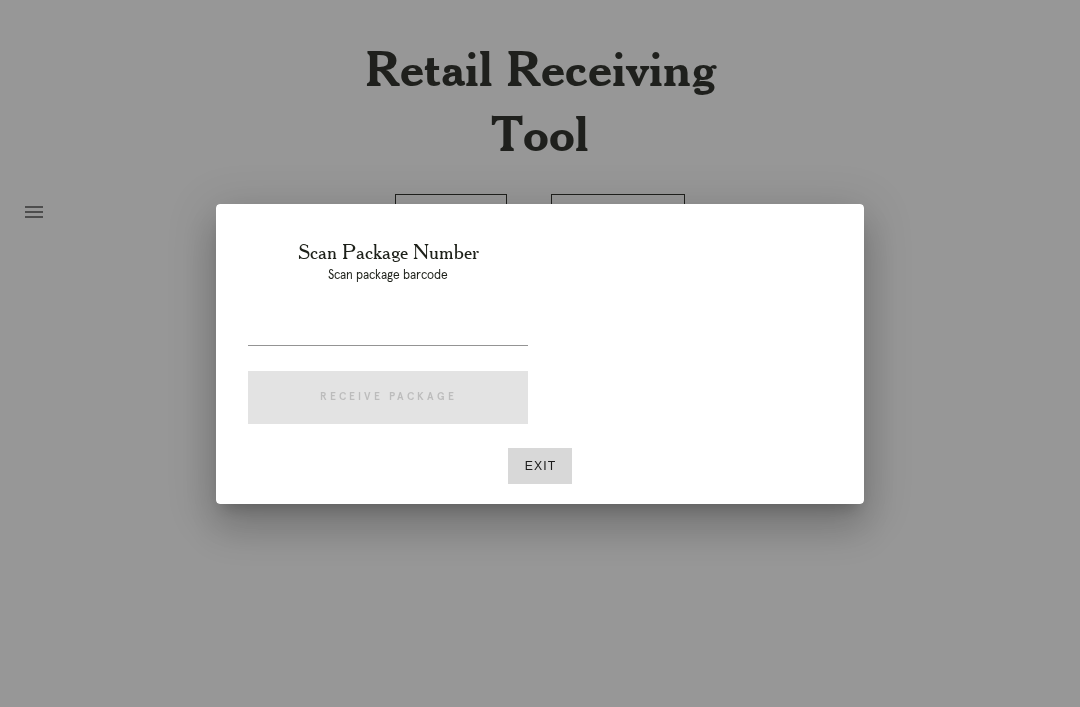scroll, scrollTop: 0, scrollLeft: 0, axis: both 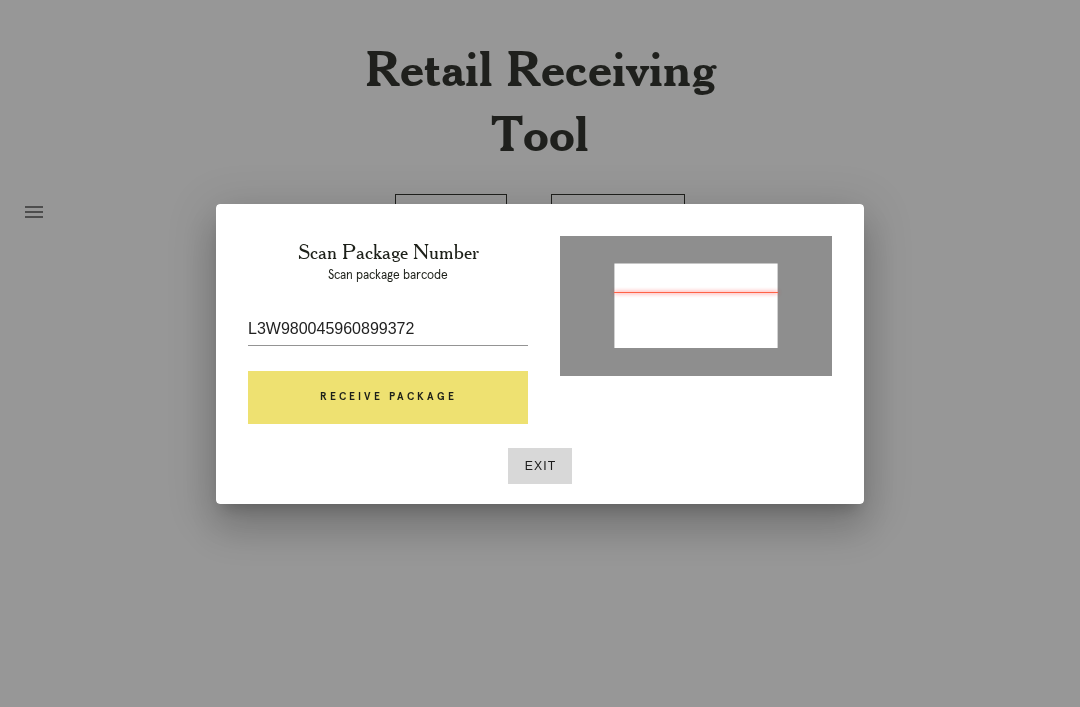 click on "Receive Package" at bounding box center [388, 398] 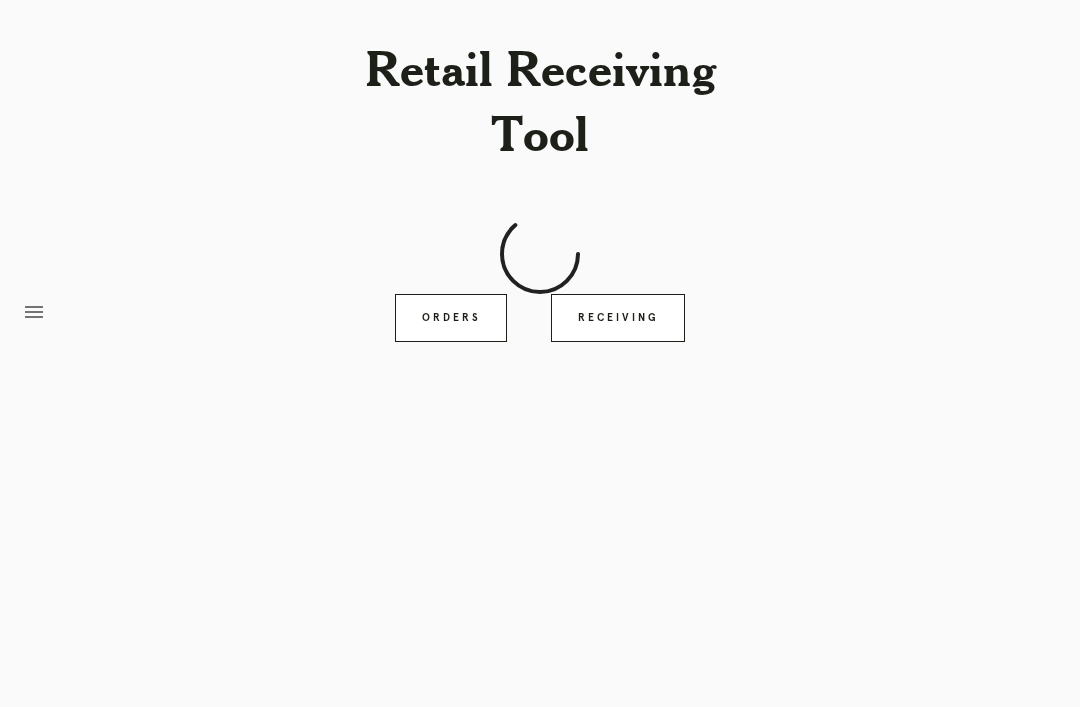 click on "Receiving" at bounding box center [618, 318] 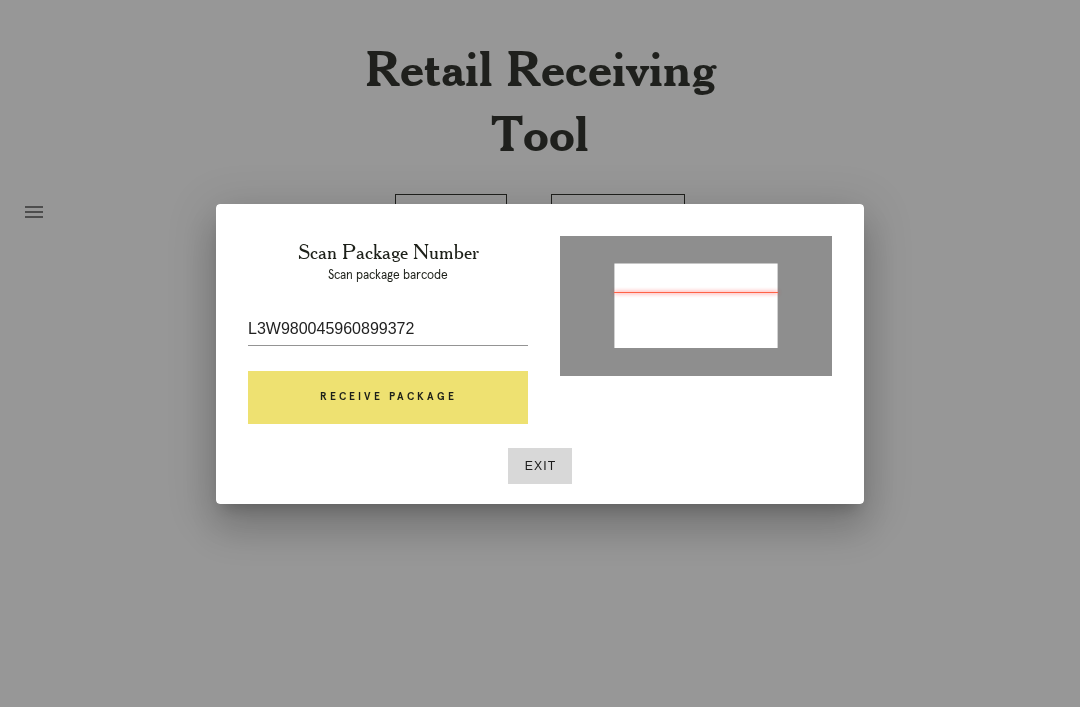 click on "Exit" at bounding box center (540, 466) 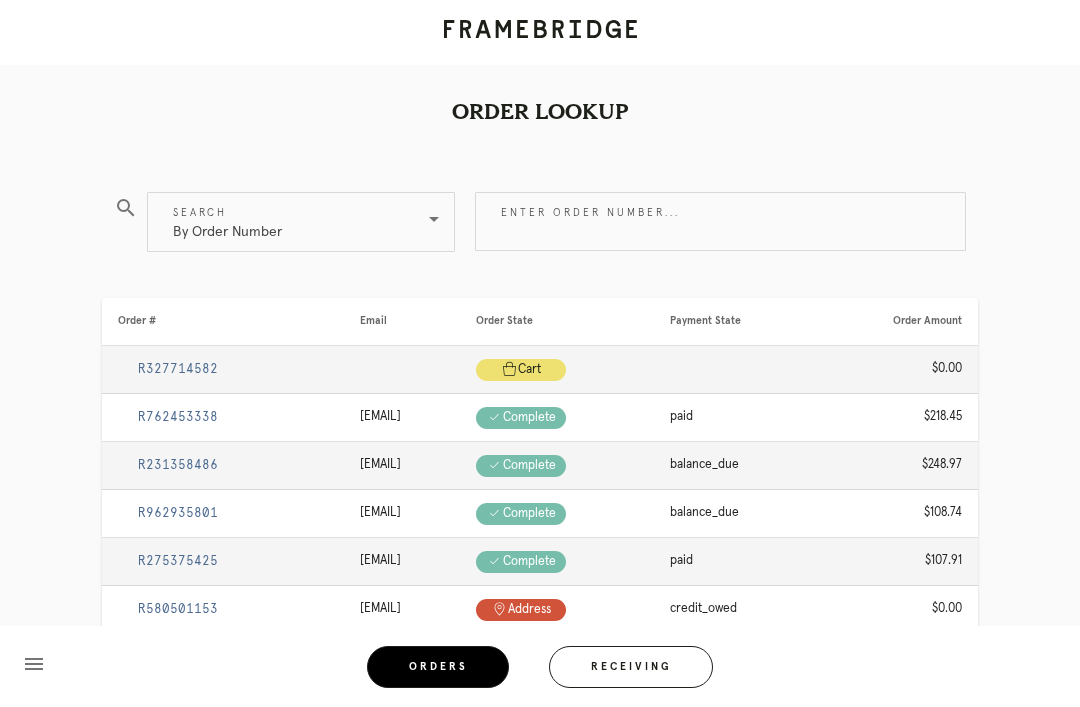 click on "Receiving" at bounding box center (631, 667) 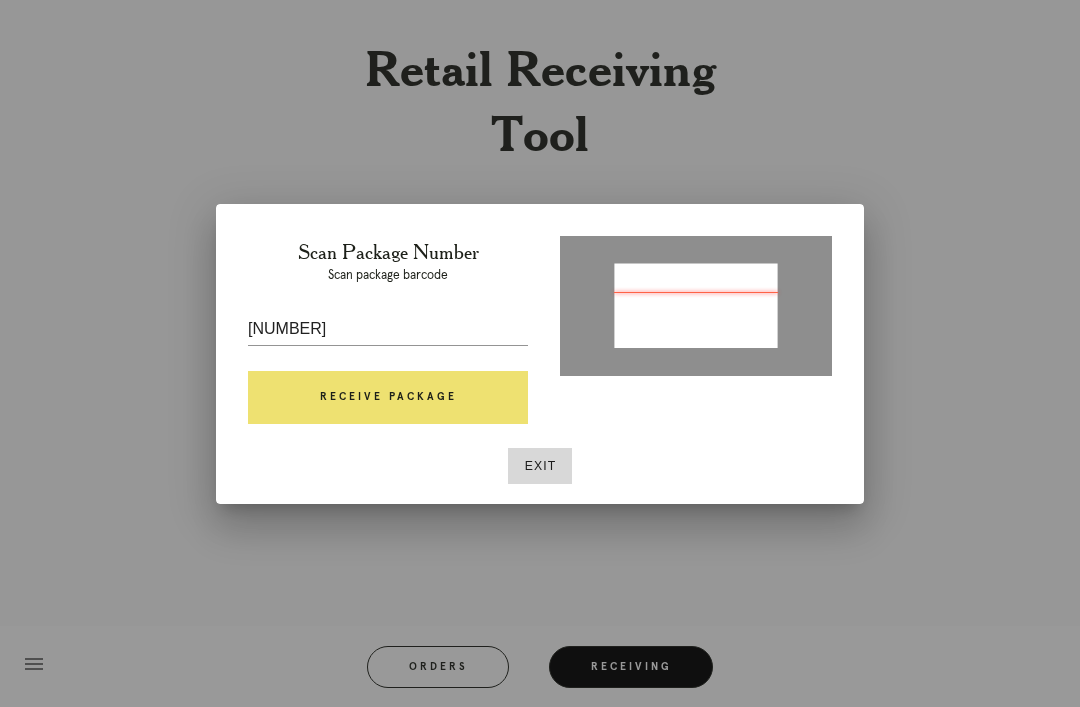 click on "Receive Package" at bounding box center (388, 398) 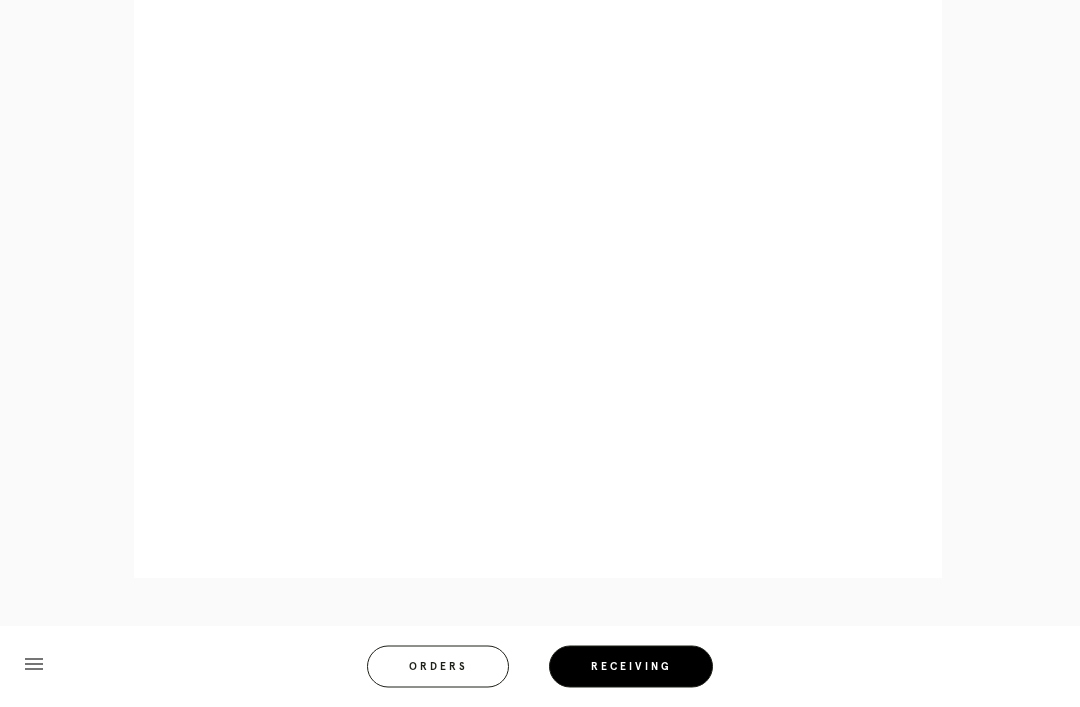 scroll, scrollTop: 892, scrollLeft: 0, axis: vertical 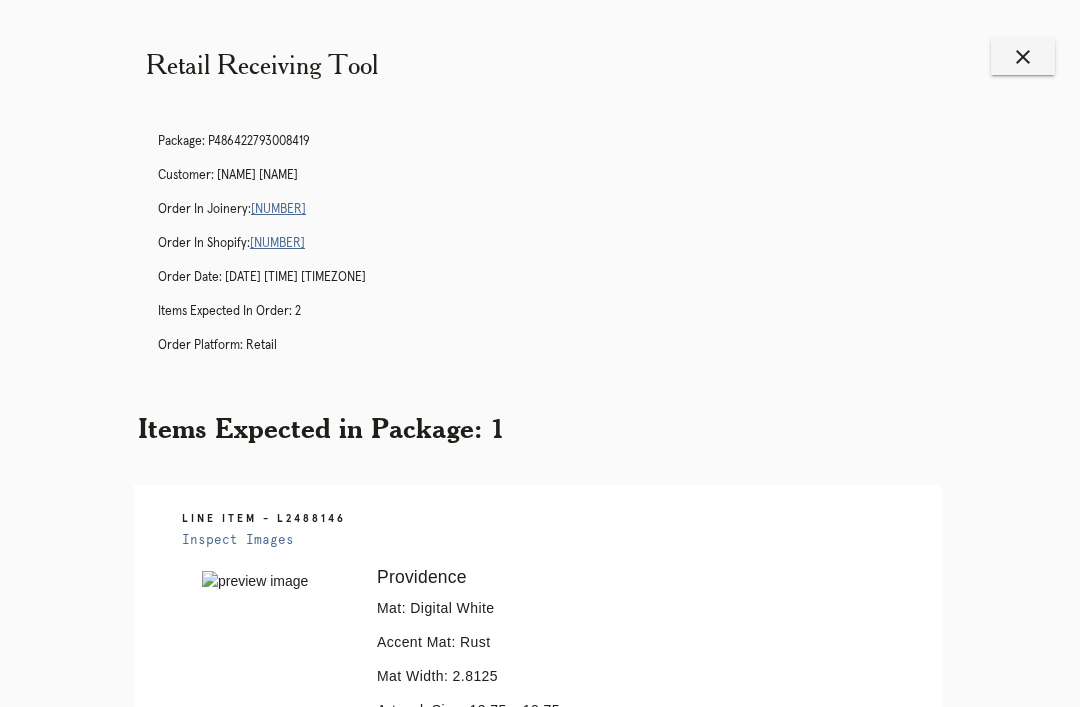 click on "close" at bounding box center (1023, 57) 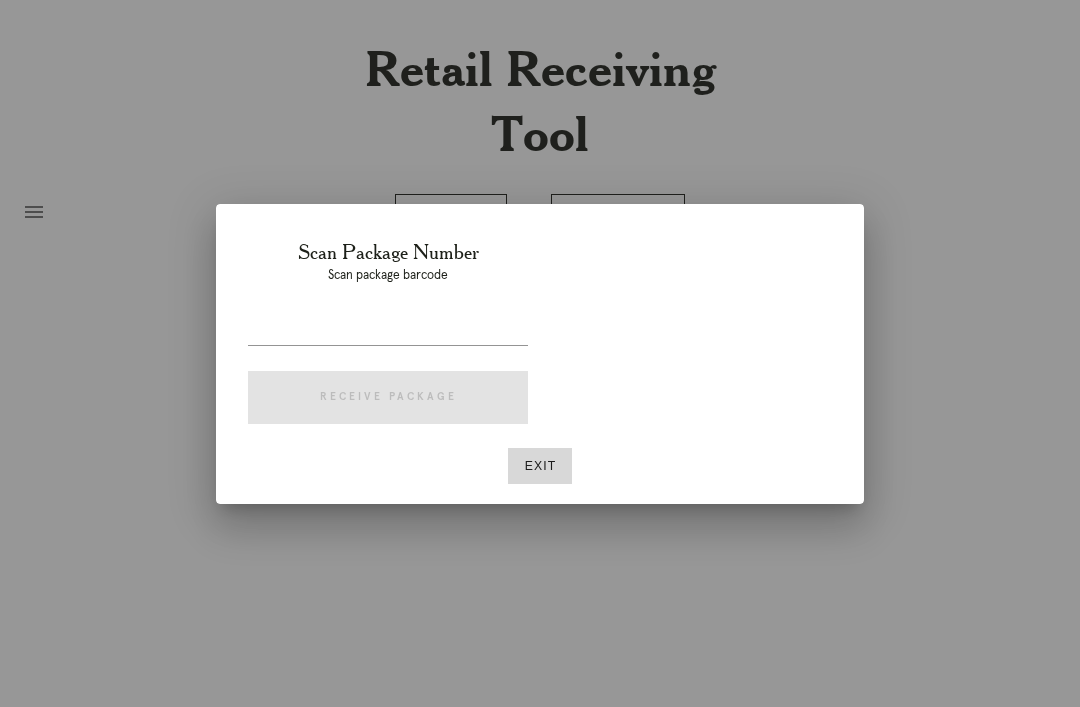 scroll, scrollTop: 0, scrollLeft: 0, axis: both 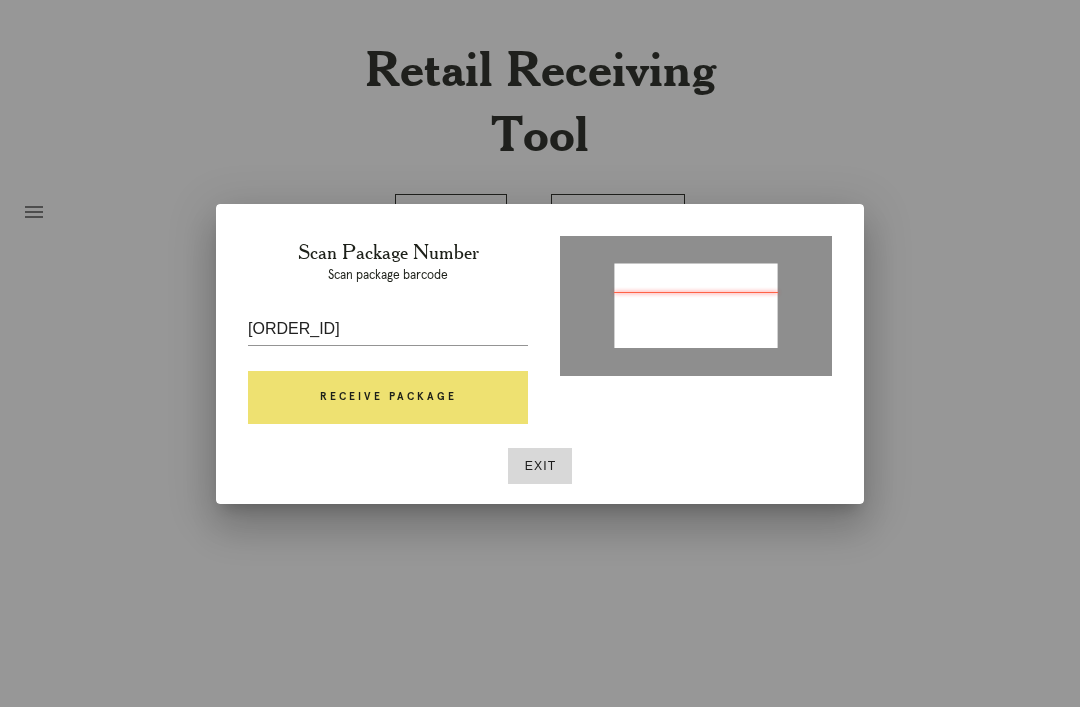 click on "Receive Package" at bounding box center (388, 398) 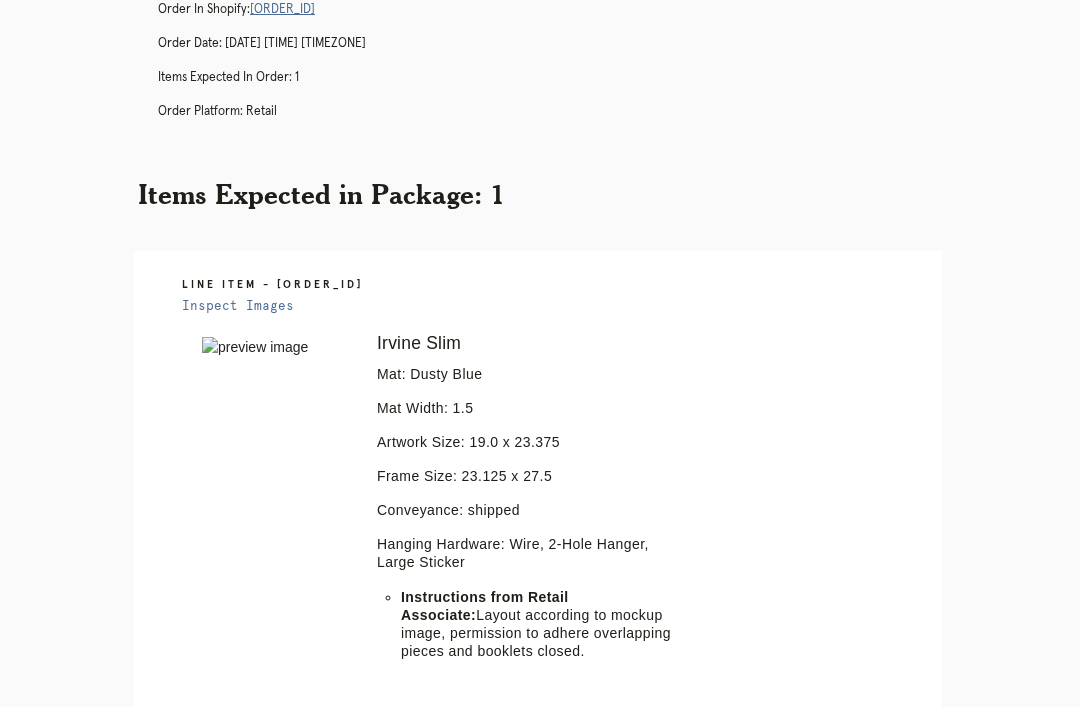 scroll, scrollTop: 0, scrollLeft: 0, axis: both 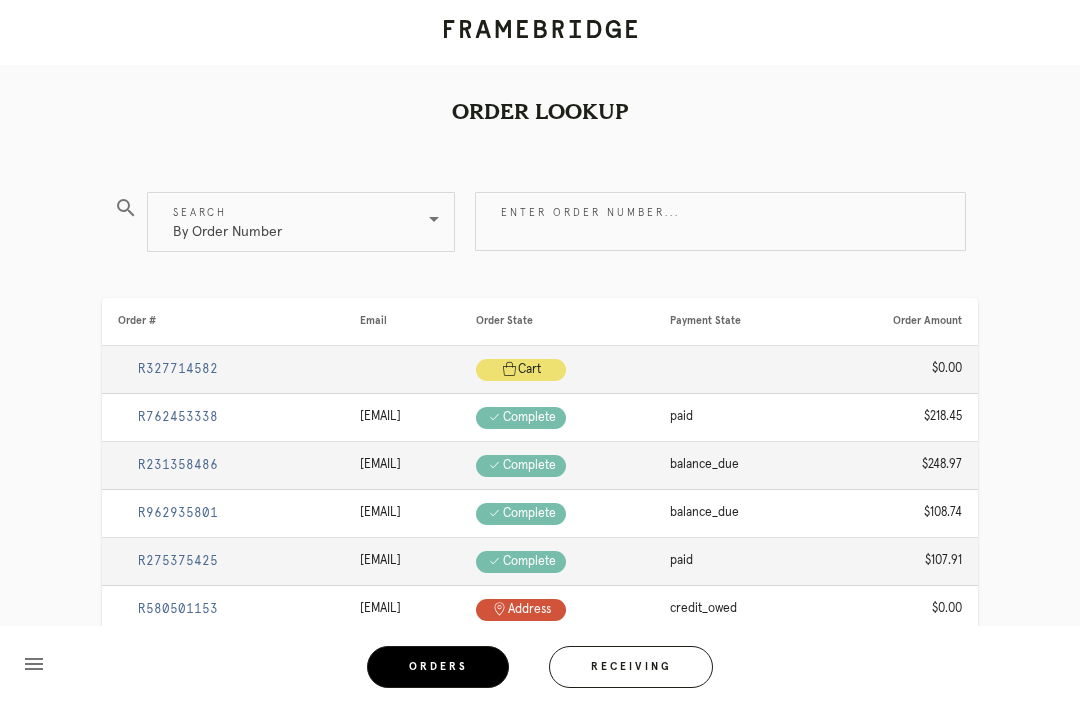 click on "Receiving" at bounding box center [631, 667] 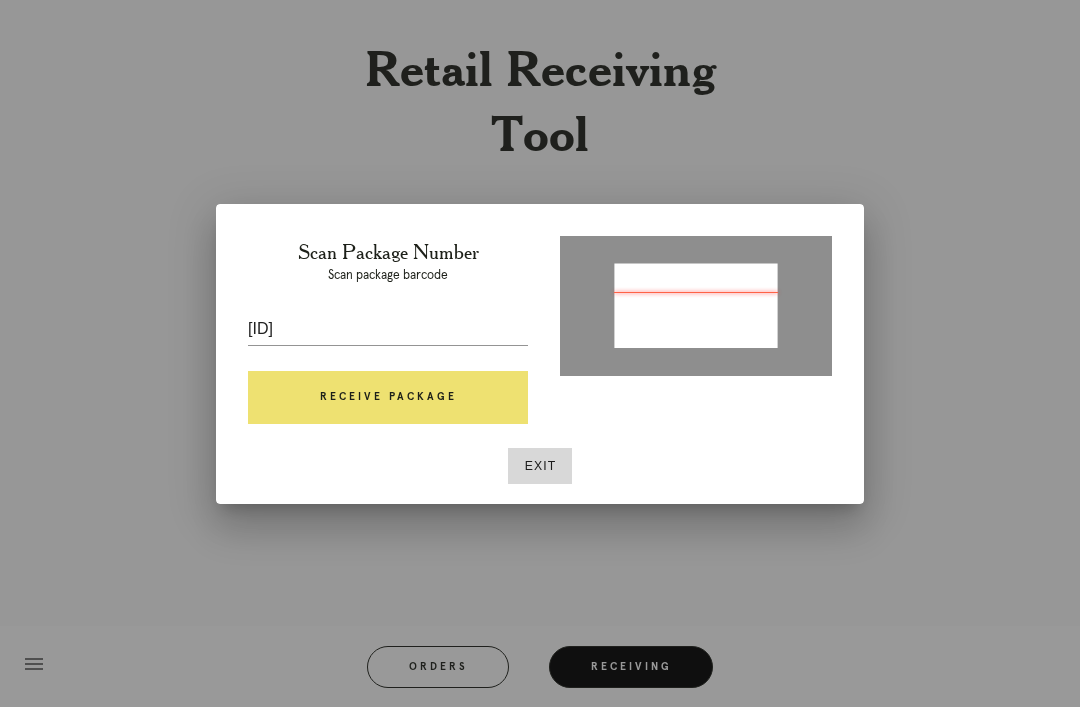 click on "Receive Package" at bounding box center (388, 398) 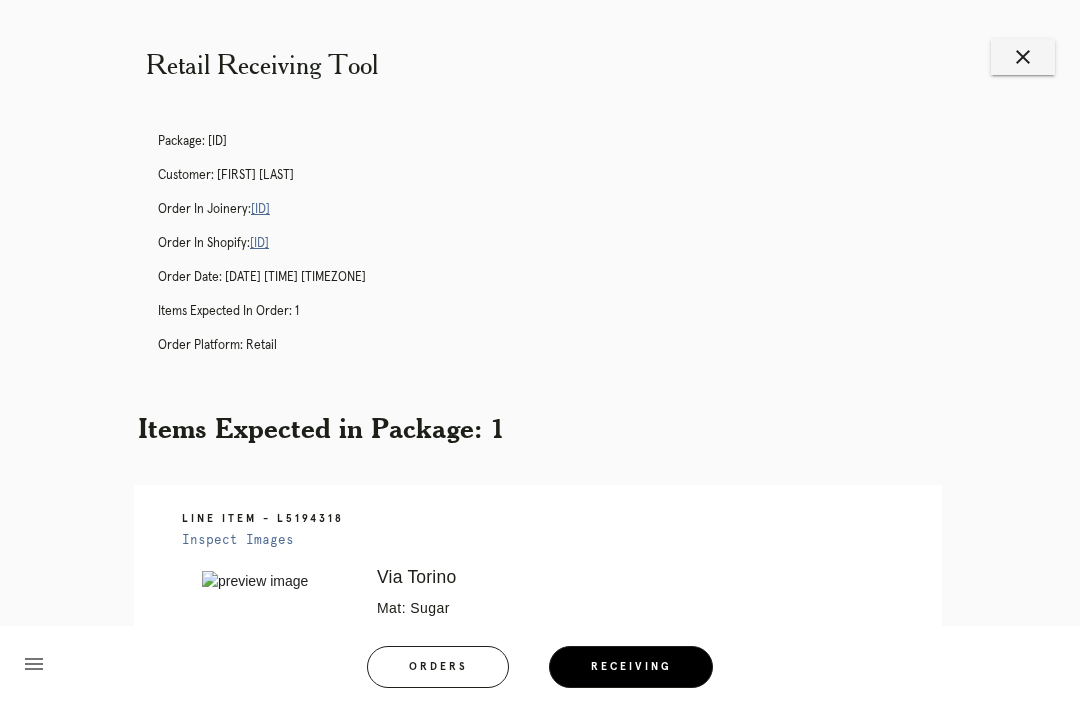 click on "[ID]" at bounding box center (260, 209) 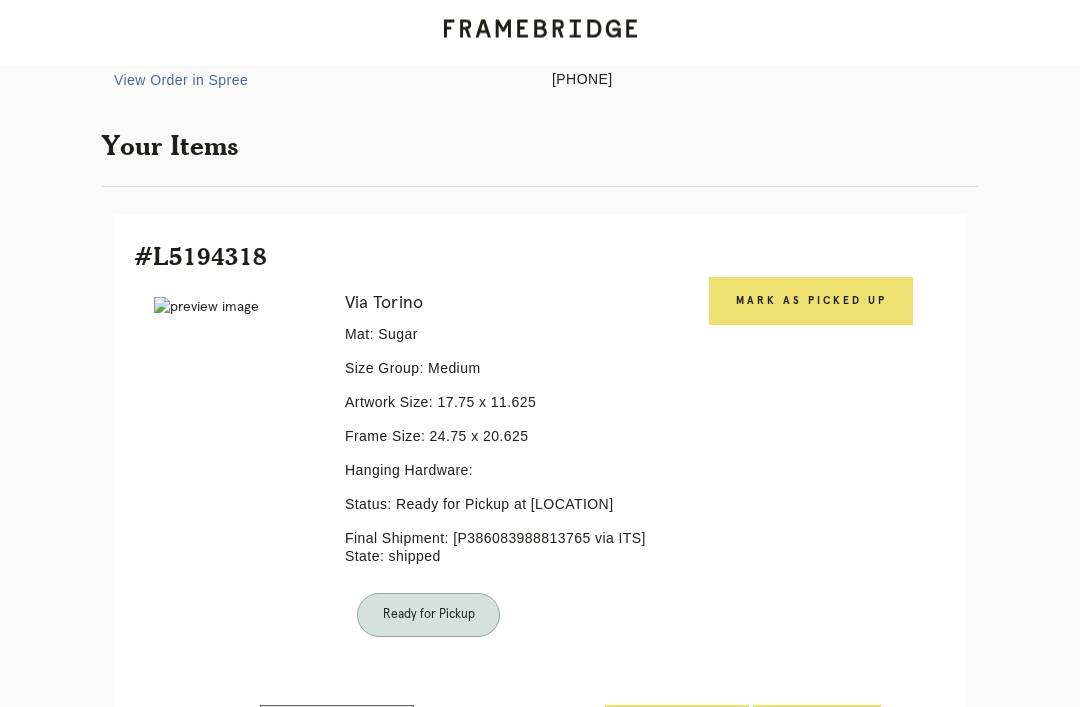 scroll, scrollTop: 325, scrollLeft: 0, axis: vertical 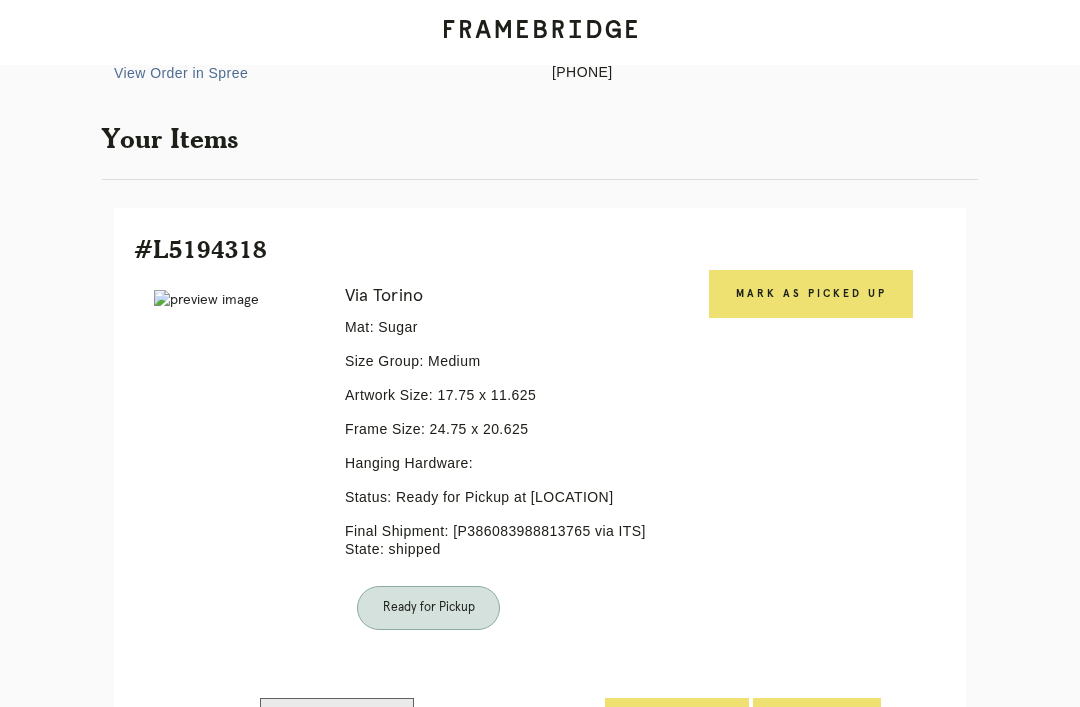 click on "Mark as Picked Up" at bounding box center (811, 294) 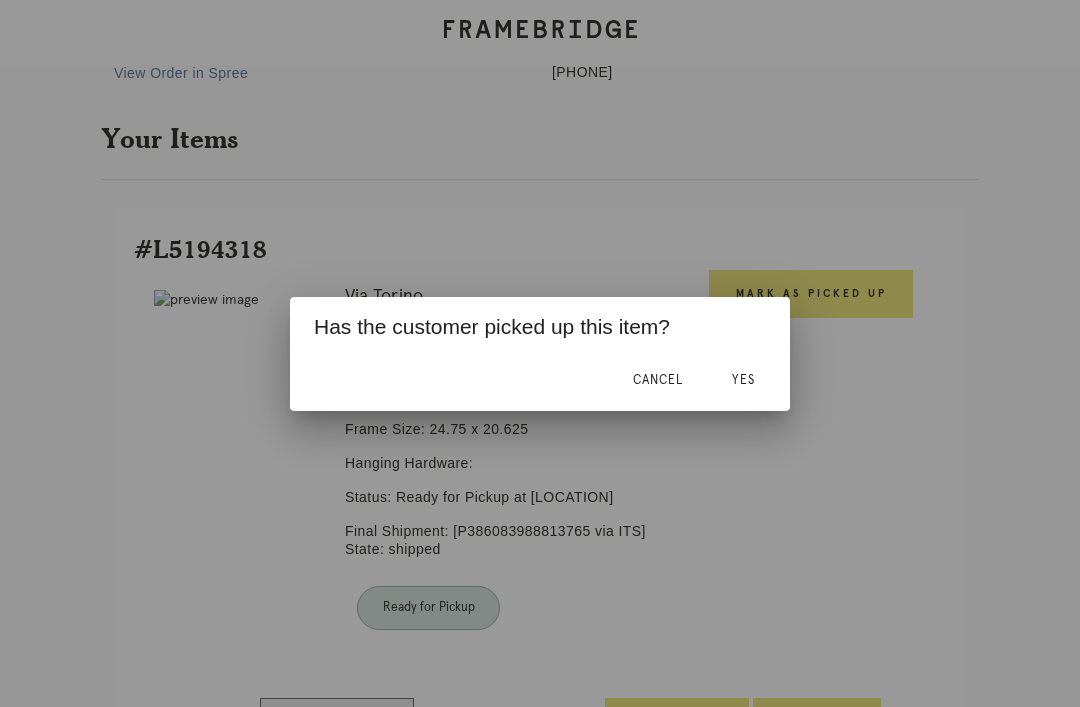 click on "Yes" at bounding box center [743, 381] 